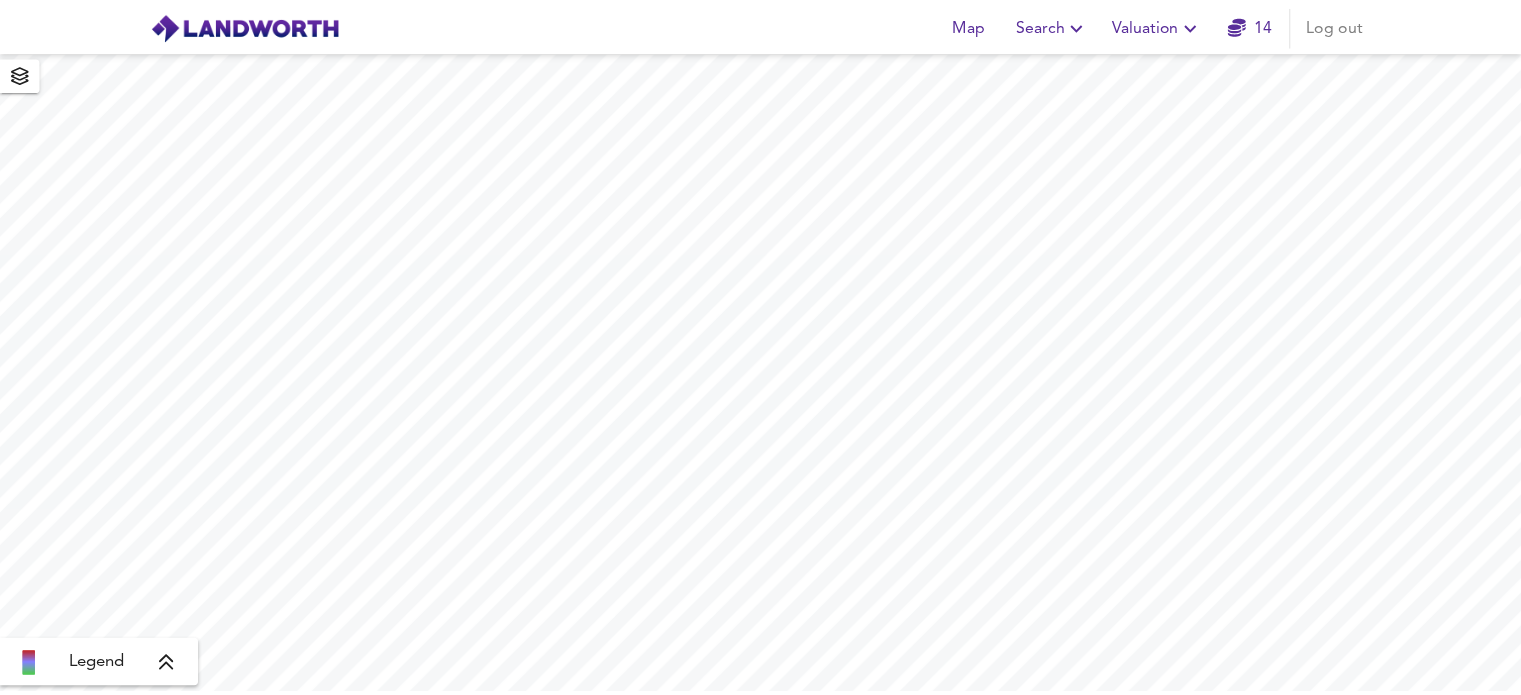 scroll, scrollTop: 0, scrollLeft: 0, axis: both 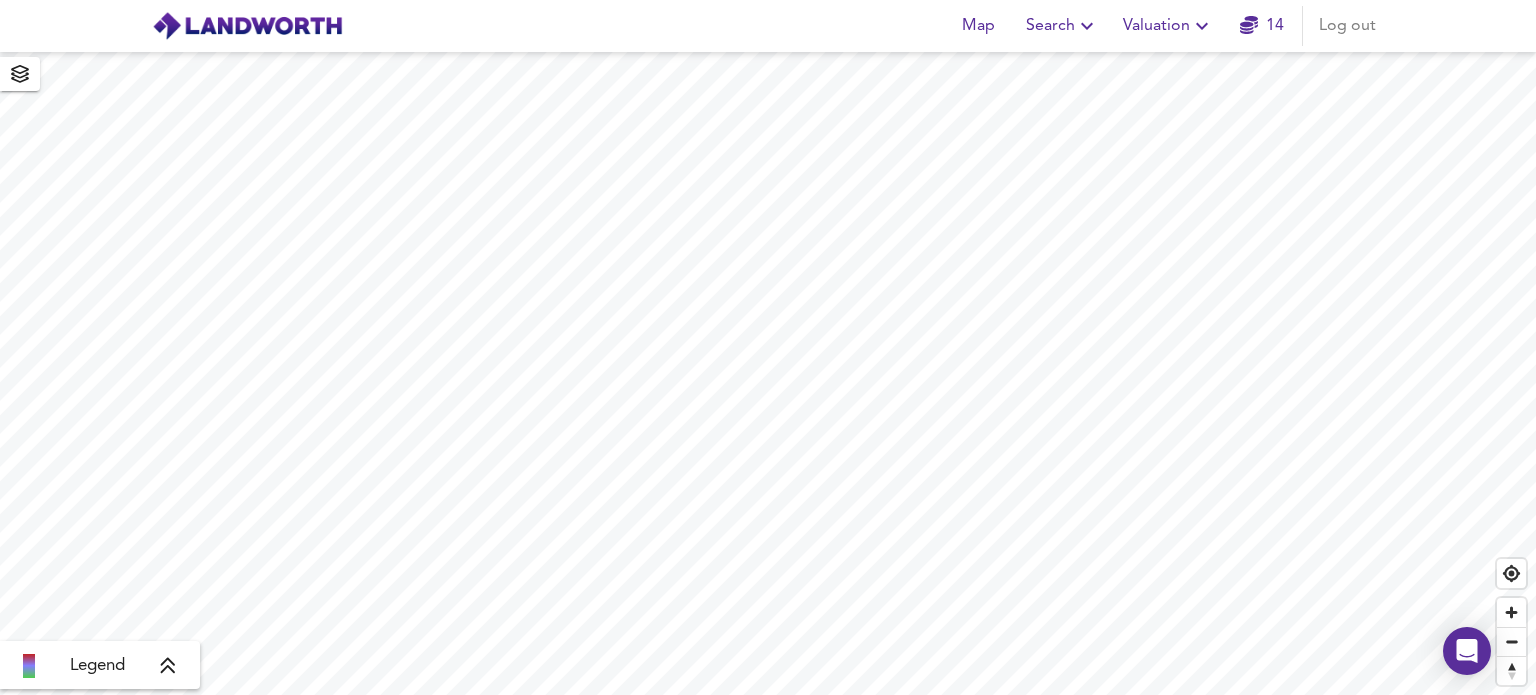 click 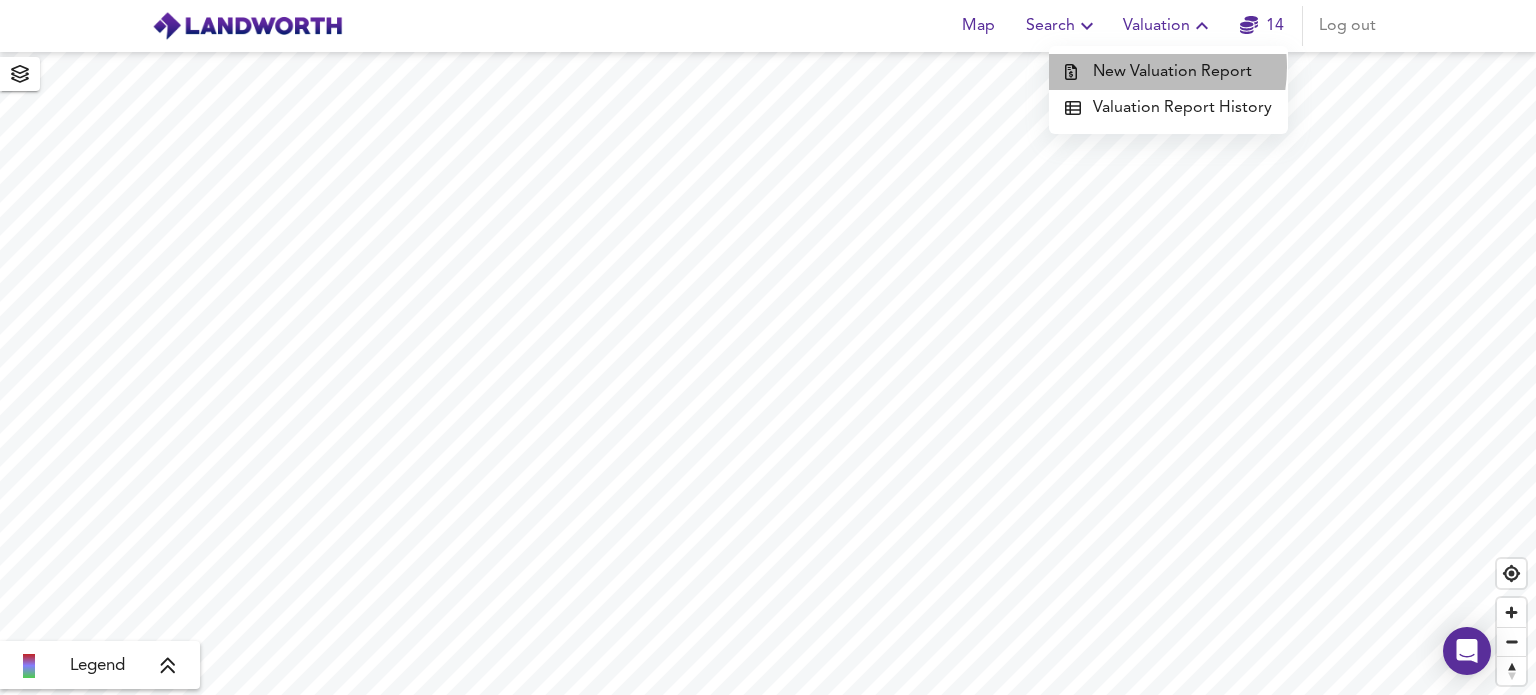 click on "New Valuation Report" at bounding box center (1168, 72) 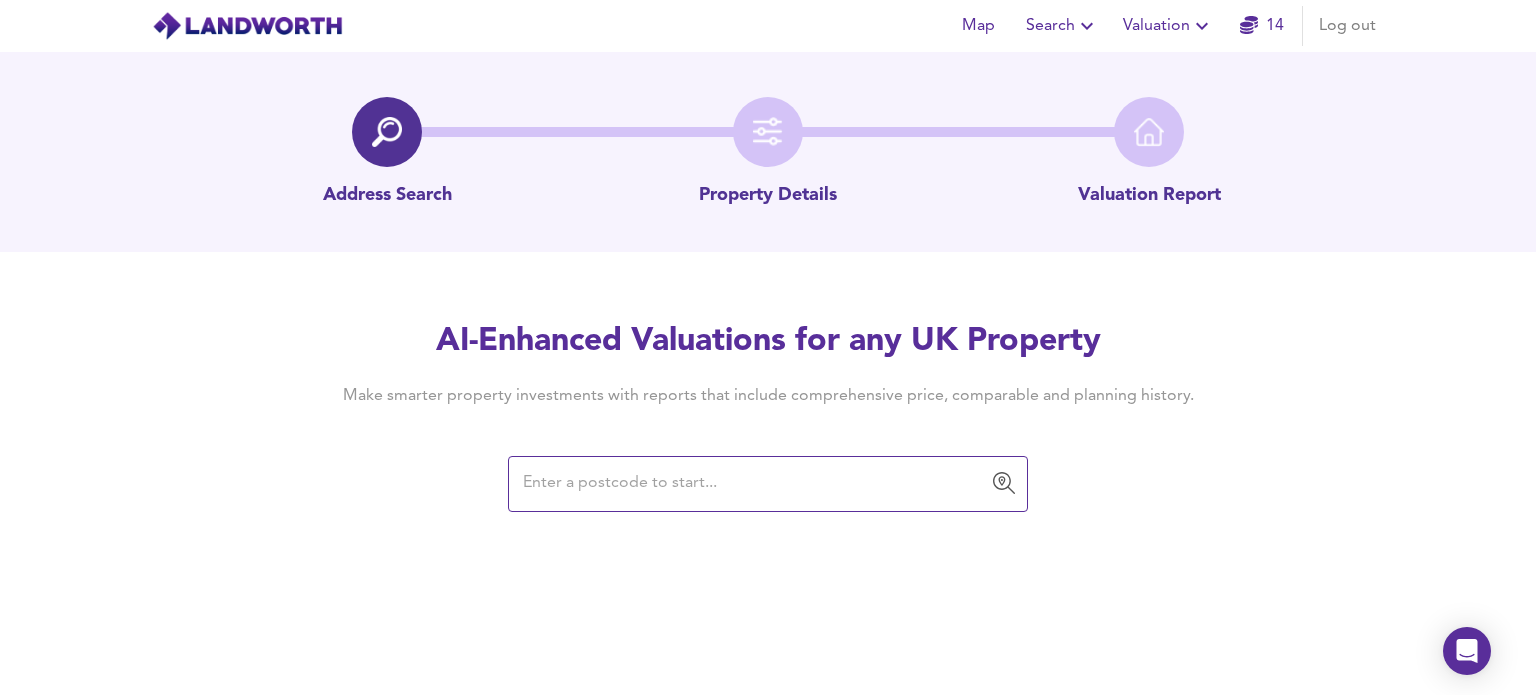 click at bounding box center (753, 484) 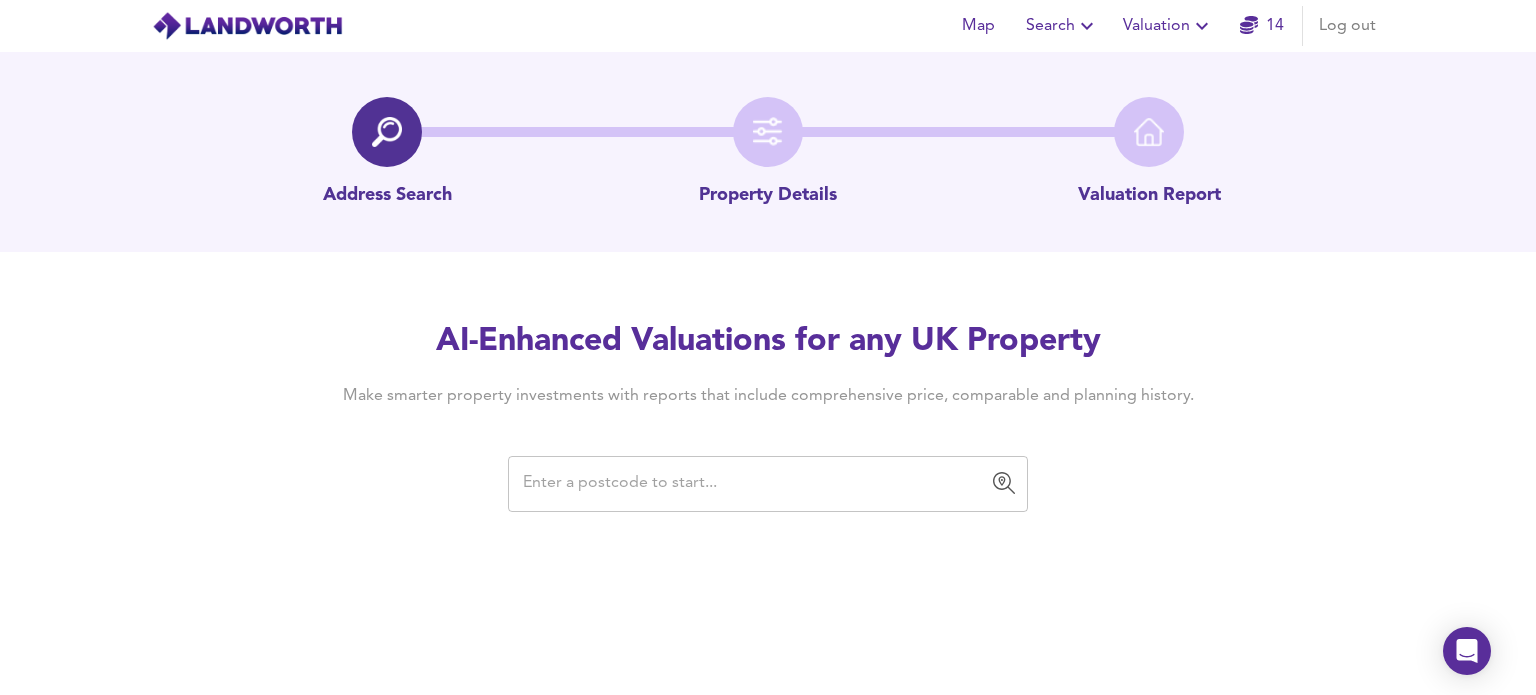 click at bounding box center (753, 484) 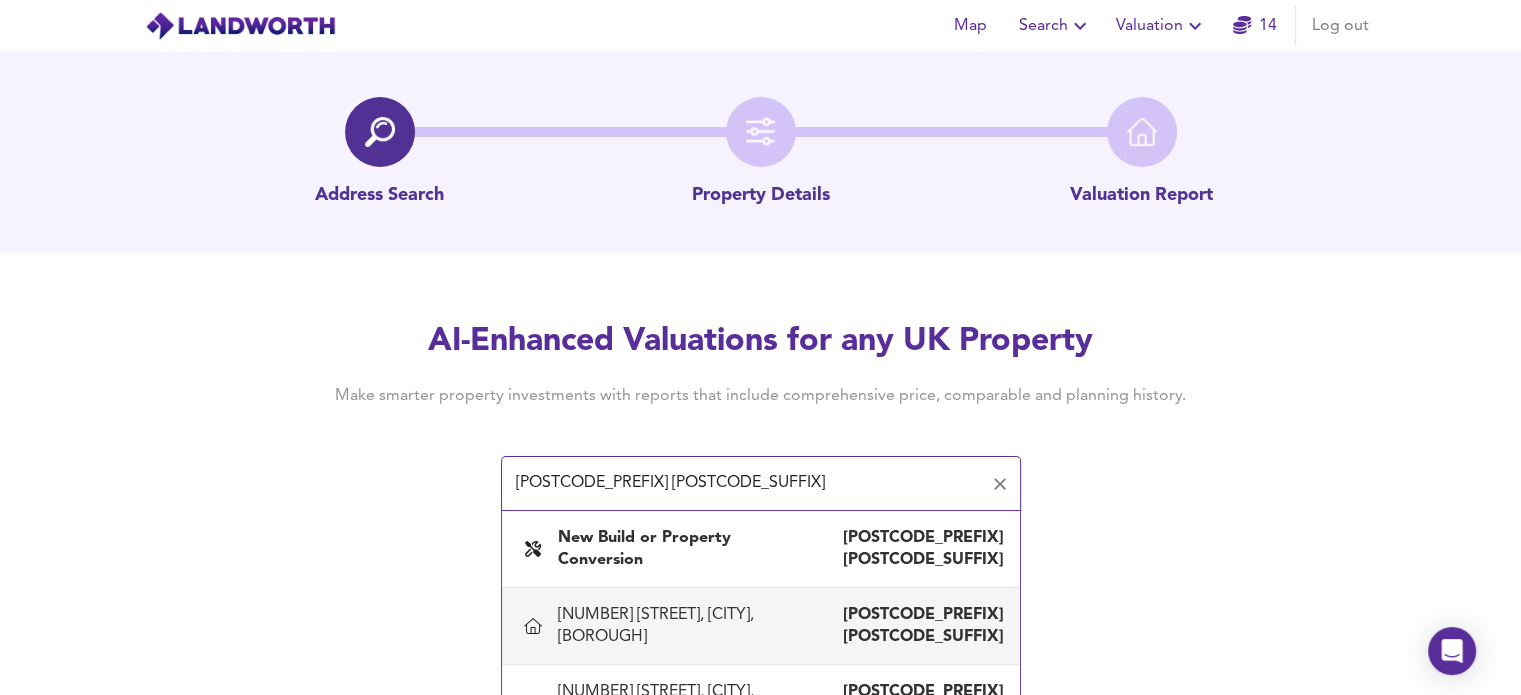 click on "[NUMBER] [STREET], [CITY], [BOROUGH]" at bounding box center (664, 626) 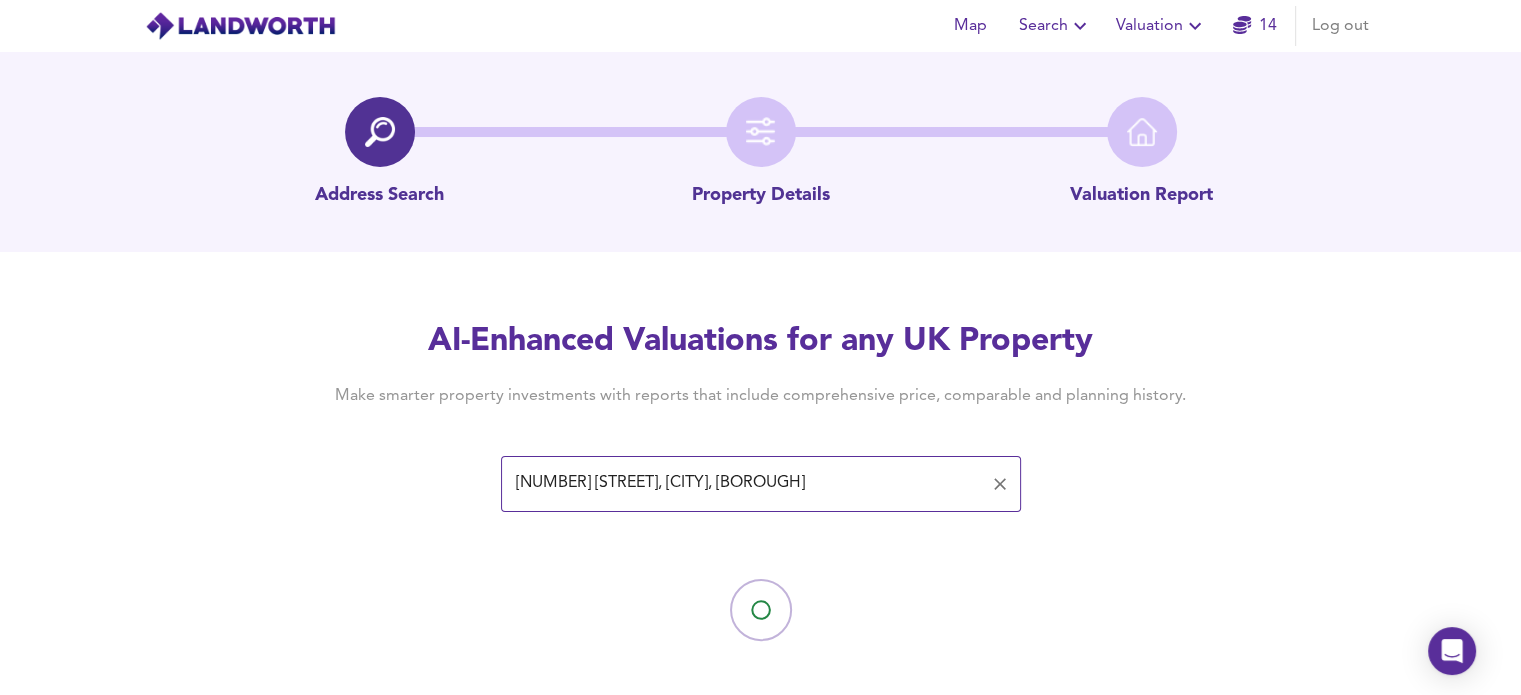 scroll, scrollTop: 9, scrollLeft: 0, axis: vertical 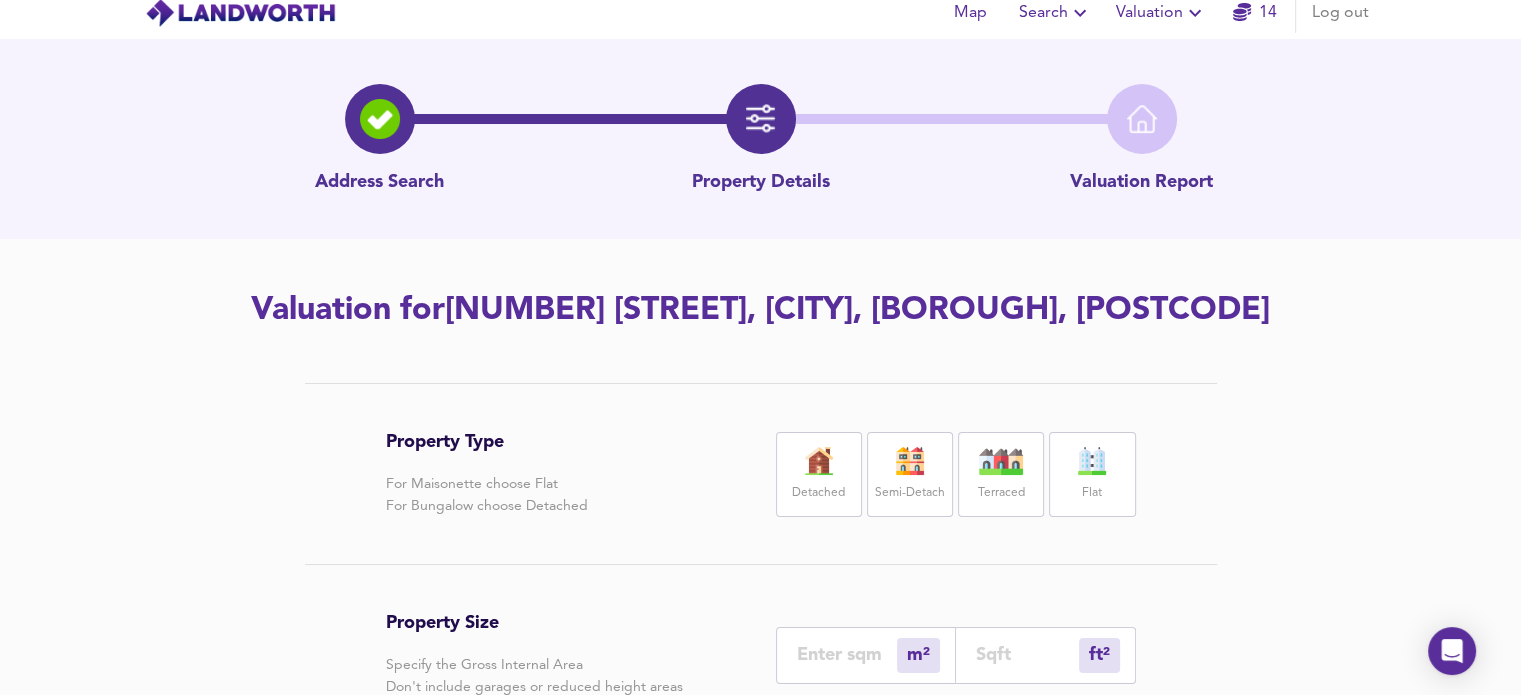 type 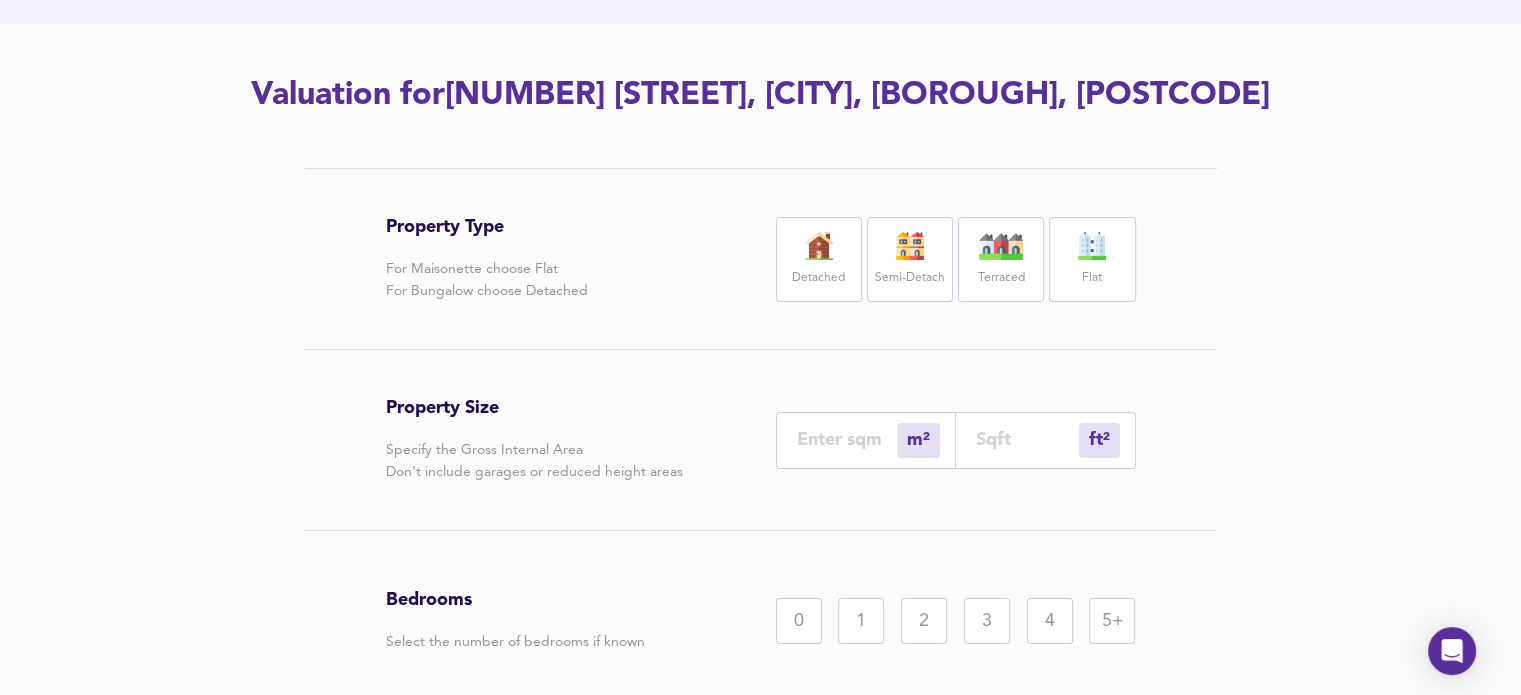 scroll, scrollTop: 248, scrollLeft: 0, axis: vertical 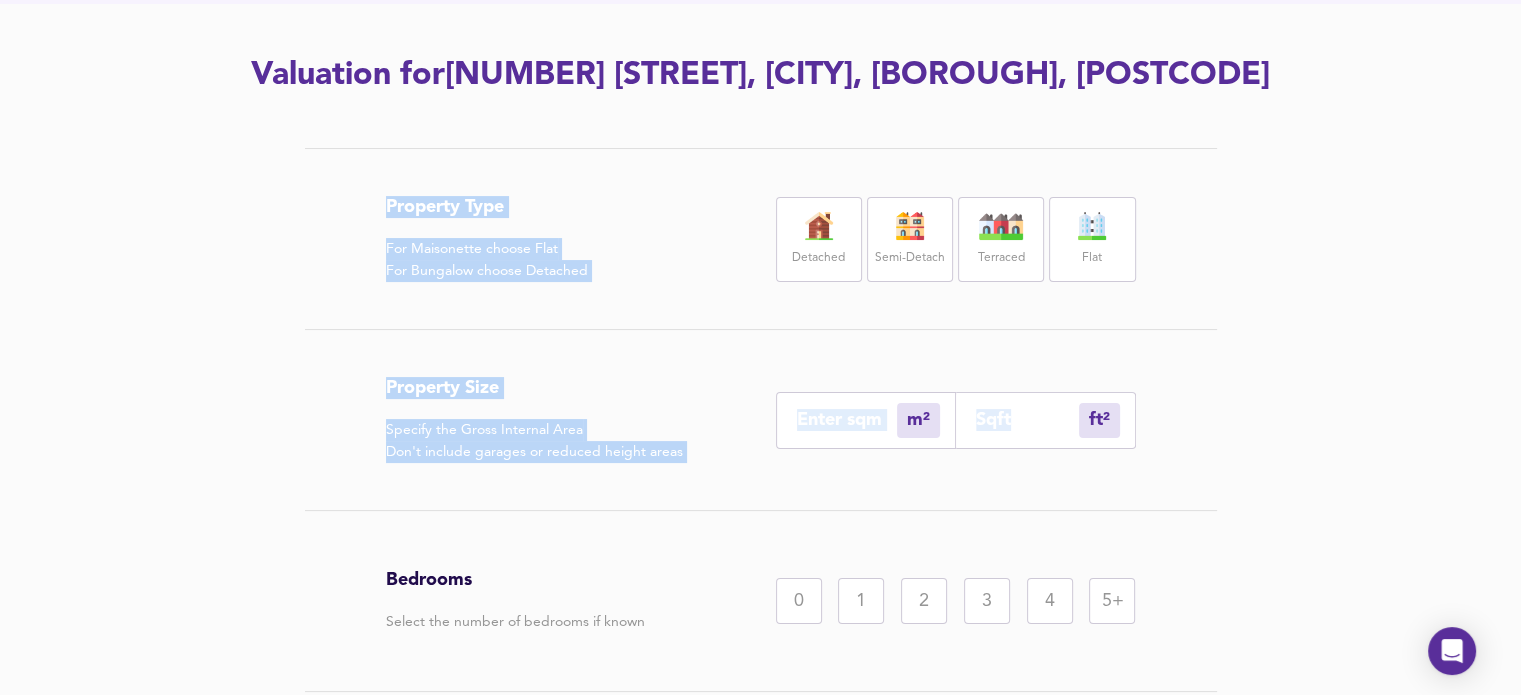 drag, startPoint x: 1519, startPoint y: 259, endPoint x: 1529, endPoint y: 365, distance: 106.47065 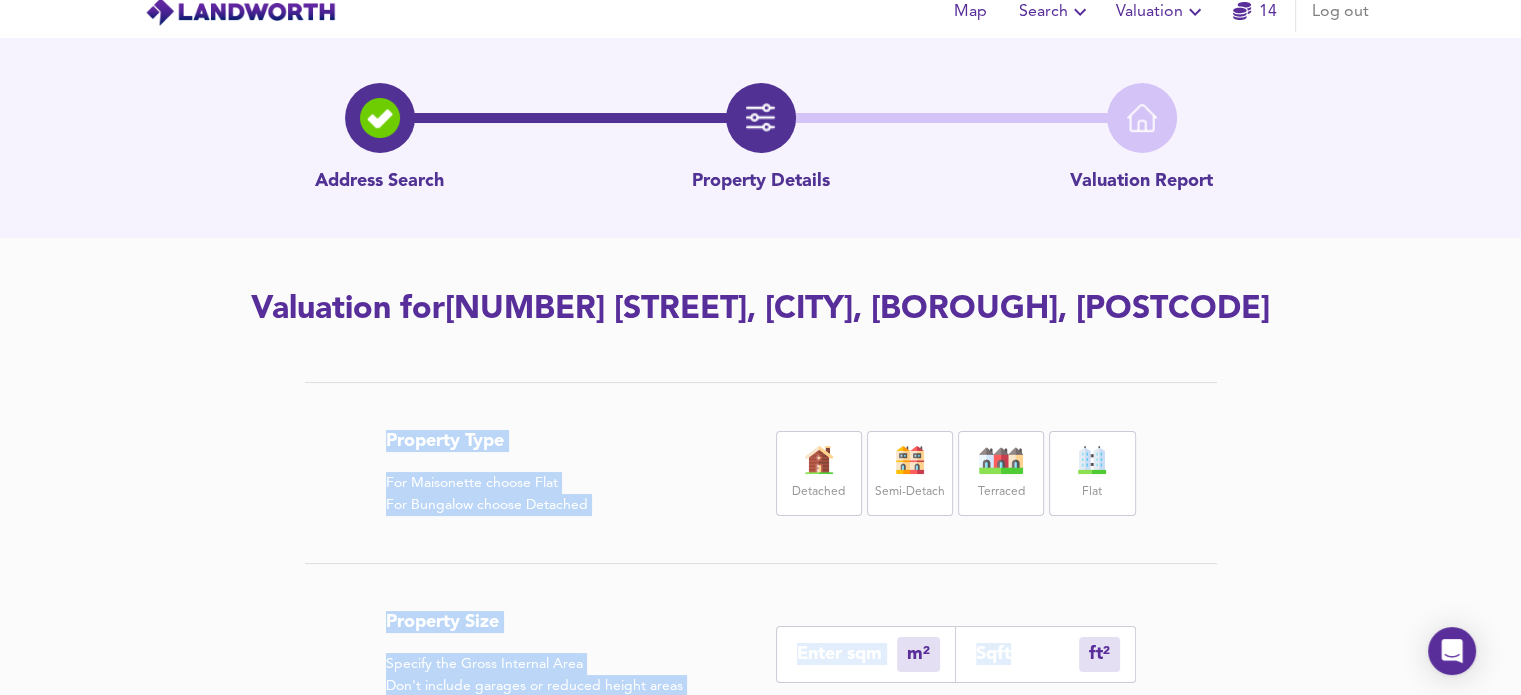 scroll, scrollTop: 0, scrollLeft: 0, axis: both 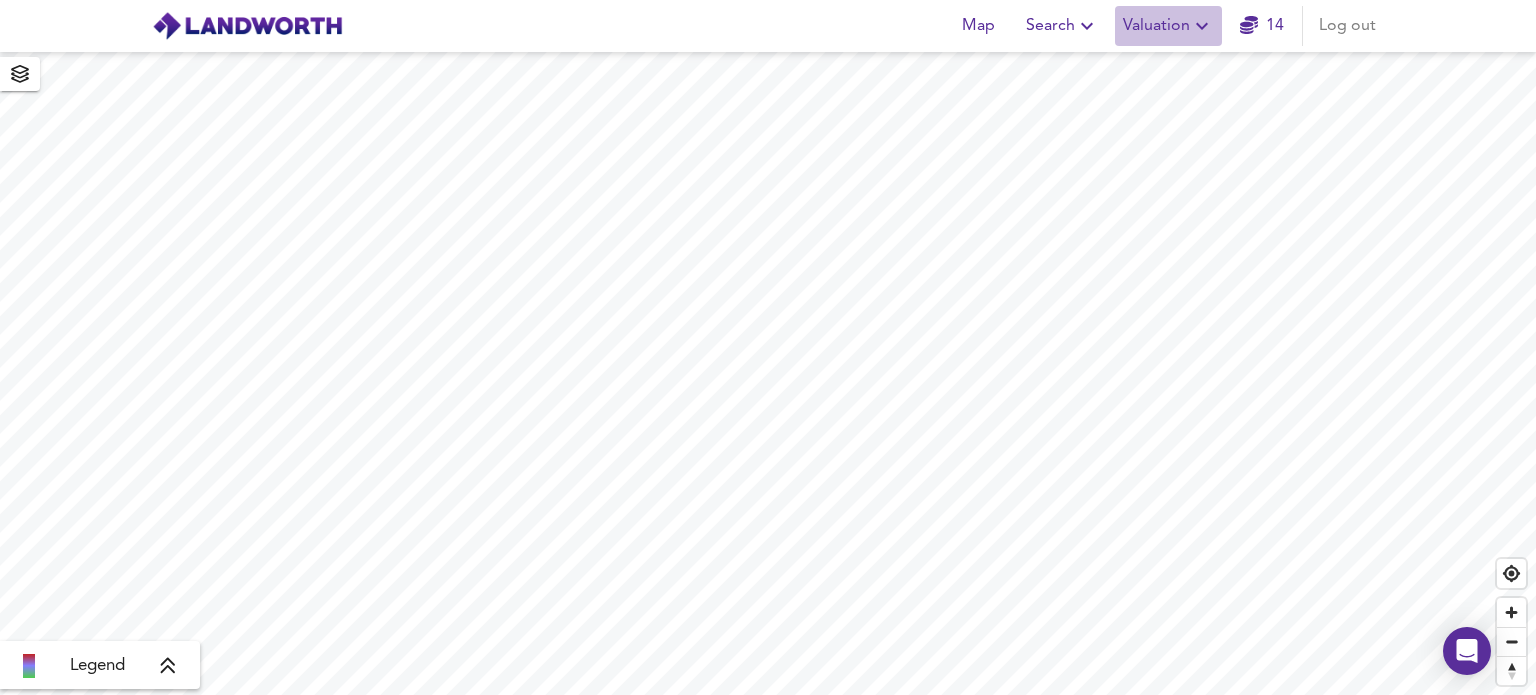 click 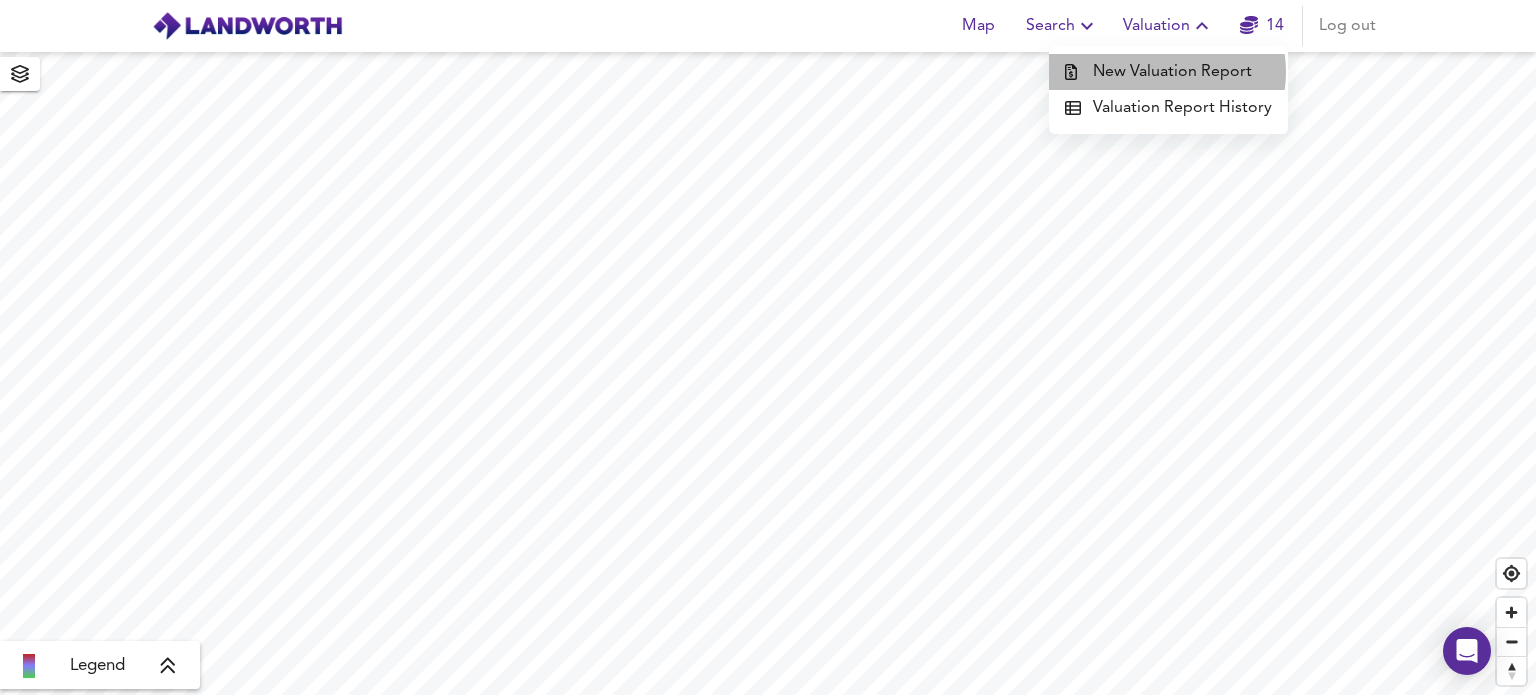 click on "New Valuation Report" at bounding box center [1168, 72] 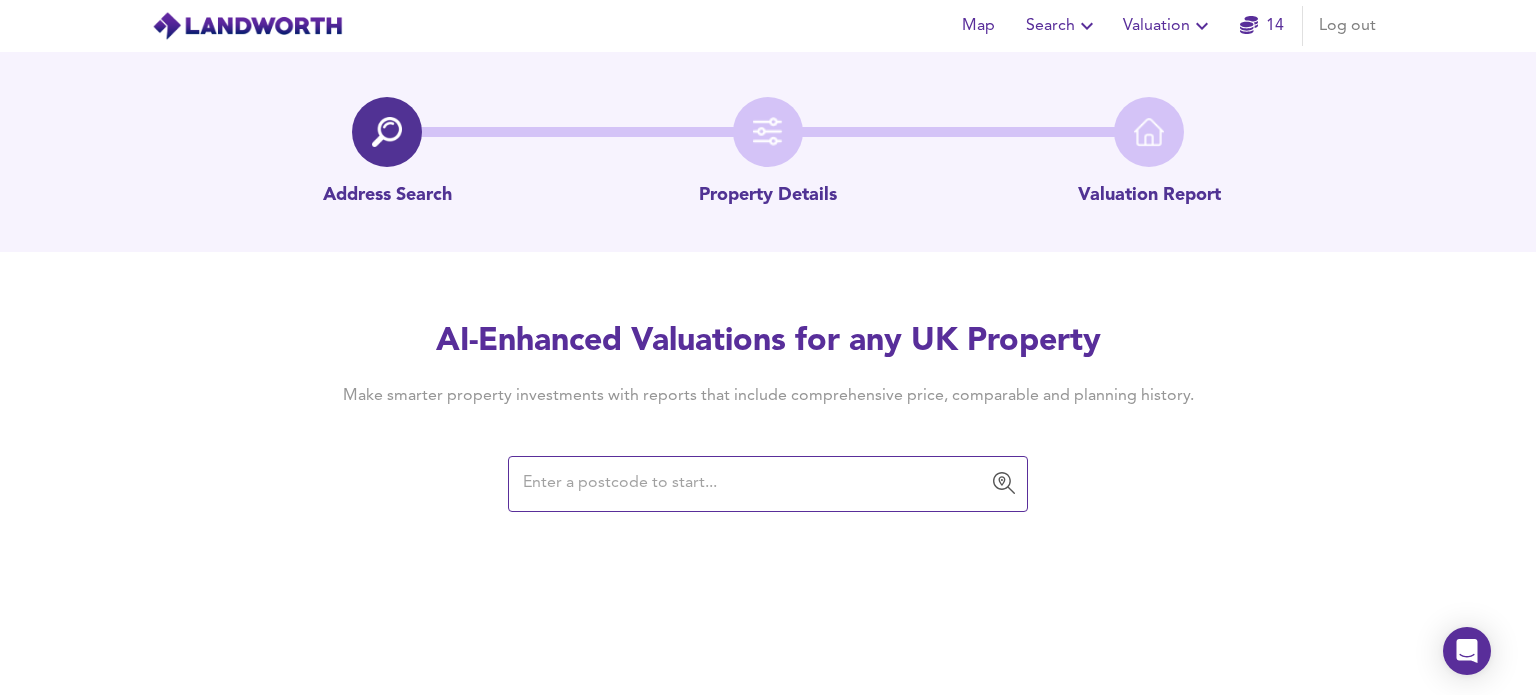 click at bounding box center (753, 484) 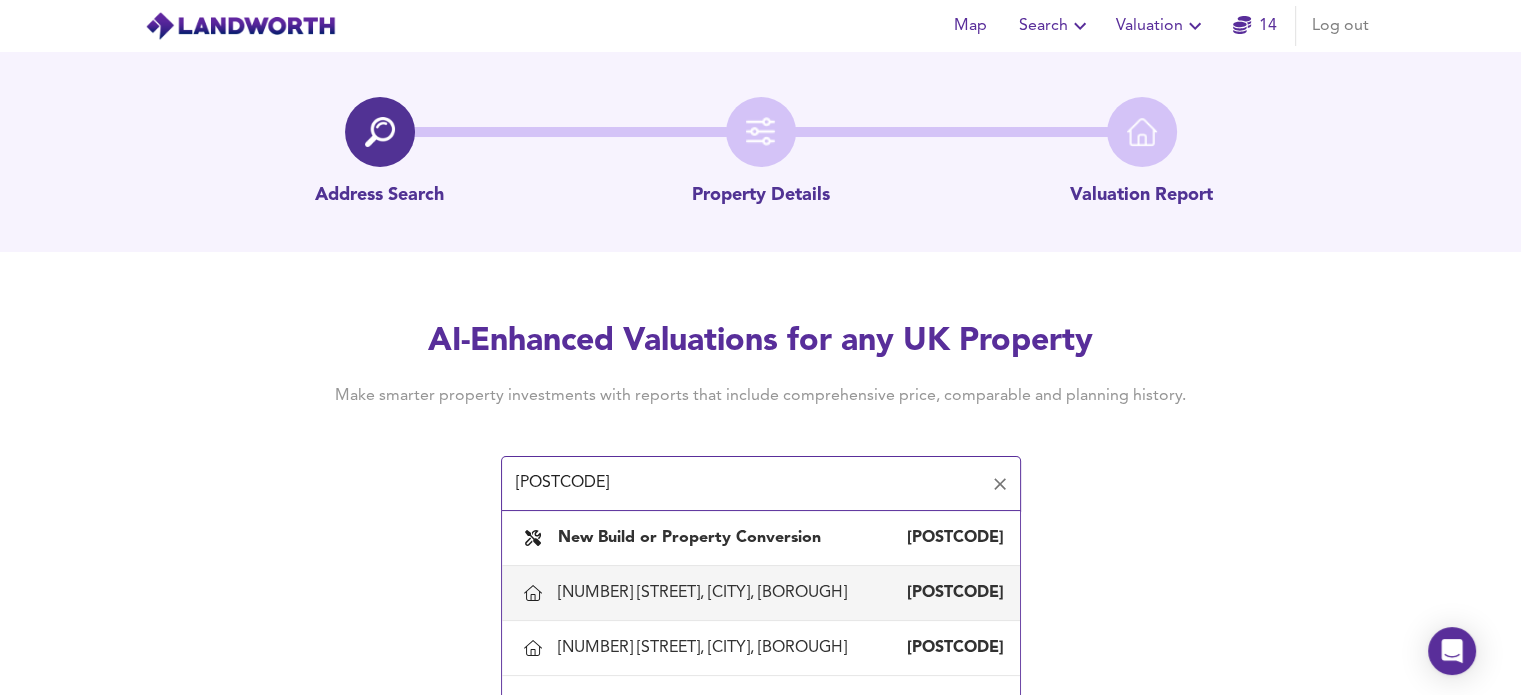 click on "[NUMBER] [STREET], [CITY], [BOROUGH]" at bounding box center (706, 593) 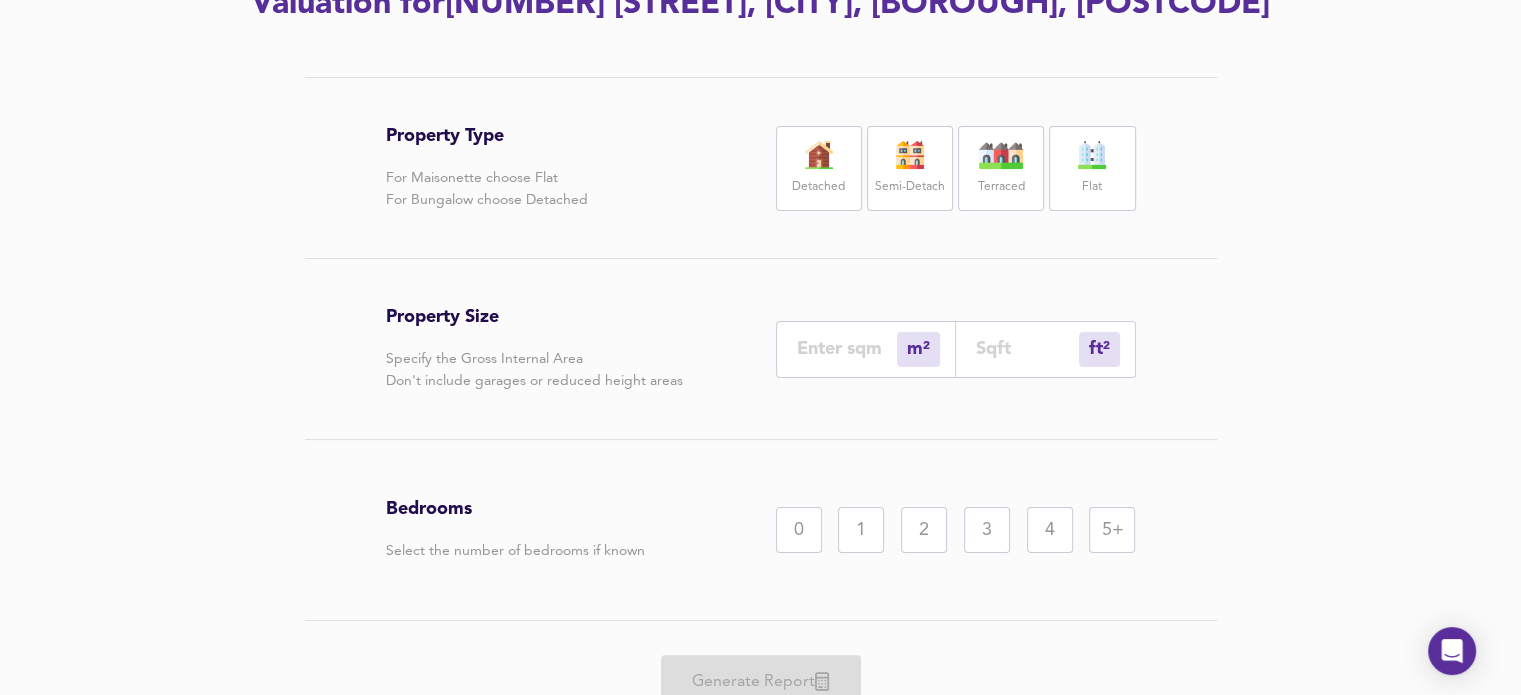 scroll, scrollTop: 405, scrollLeft: 0, axis: vertical 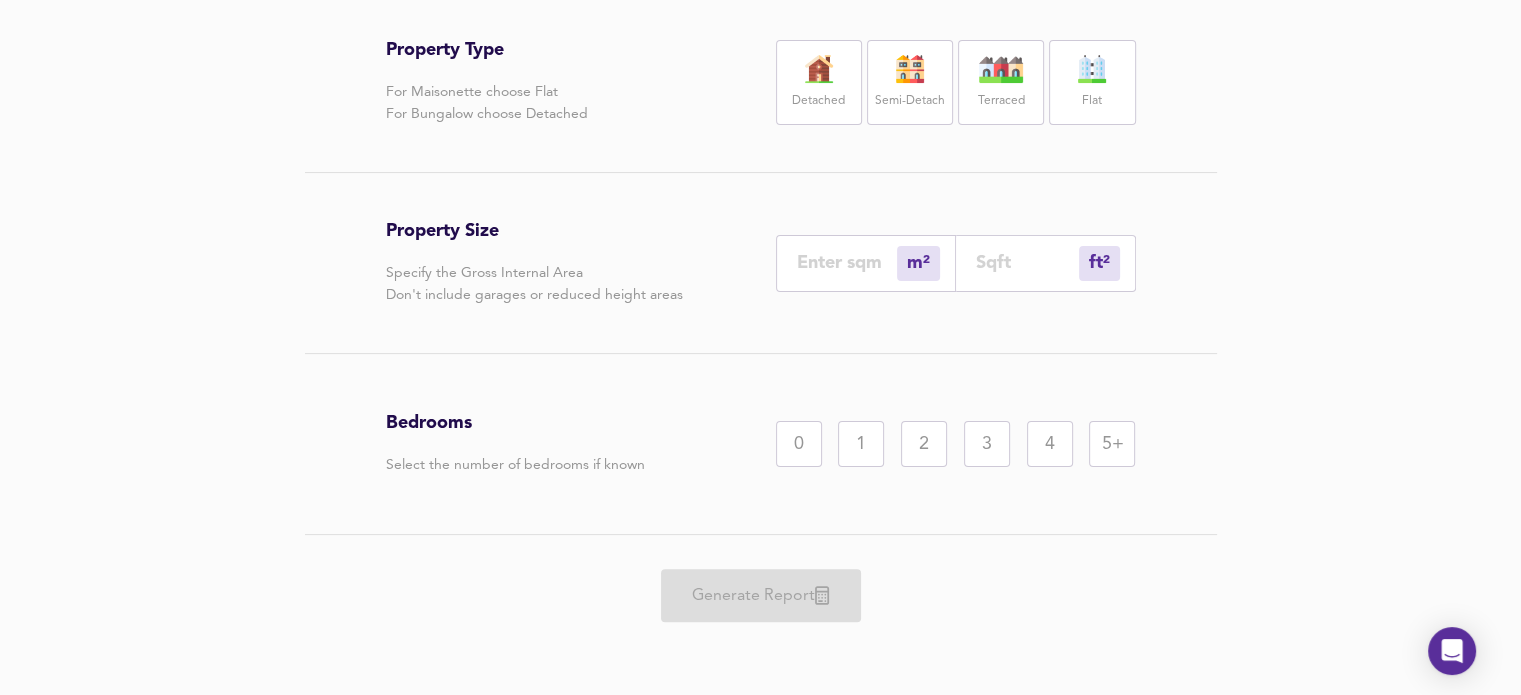 click on "Terraced" at bounding box center [1001, 82] 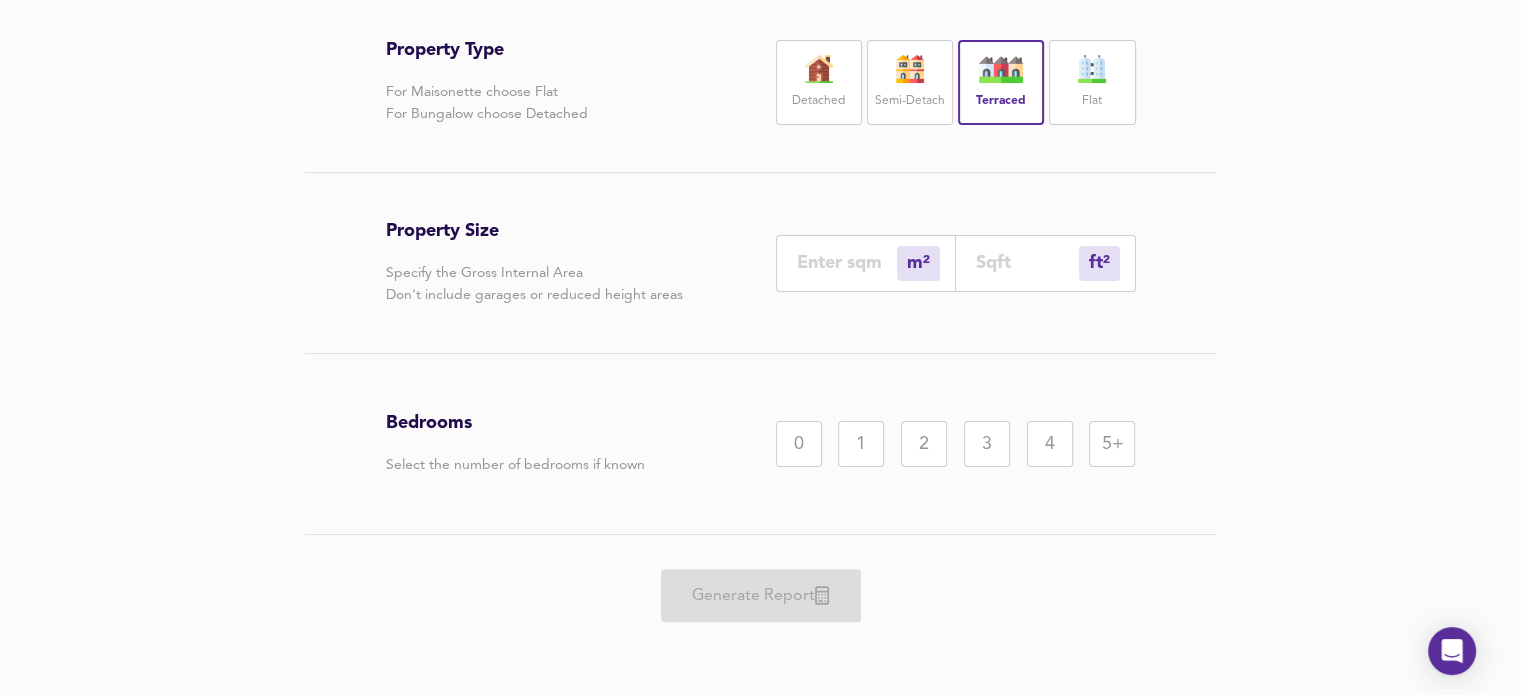 click at bounding box center (847, 262) 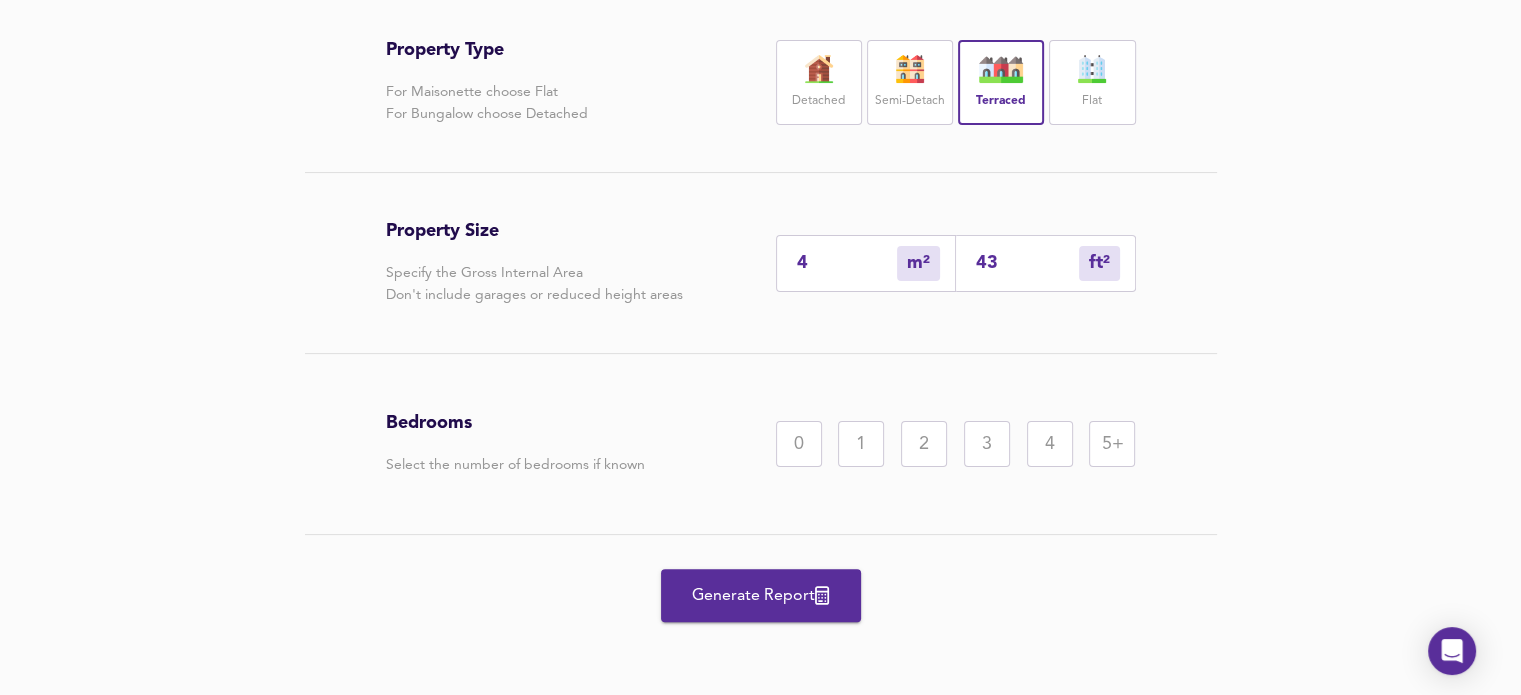 type on "41" 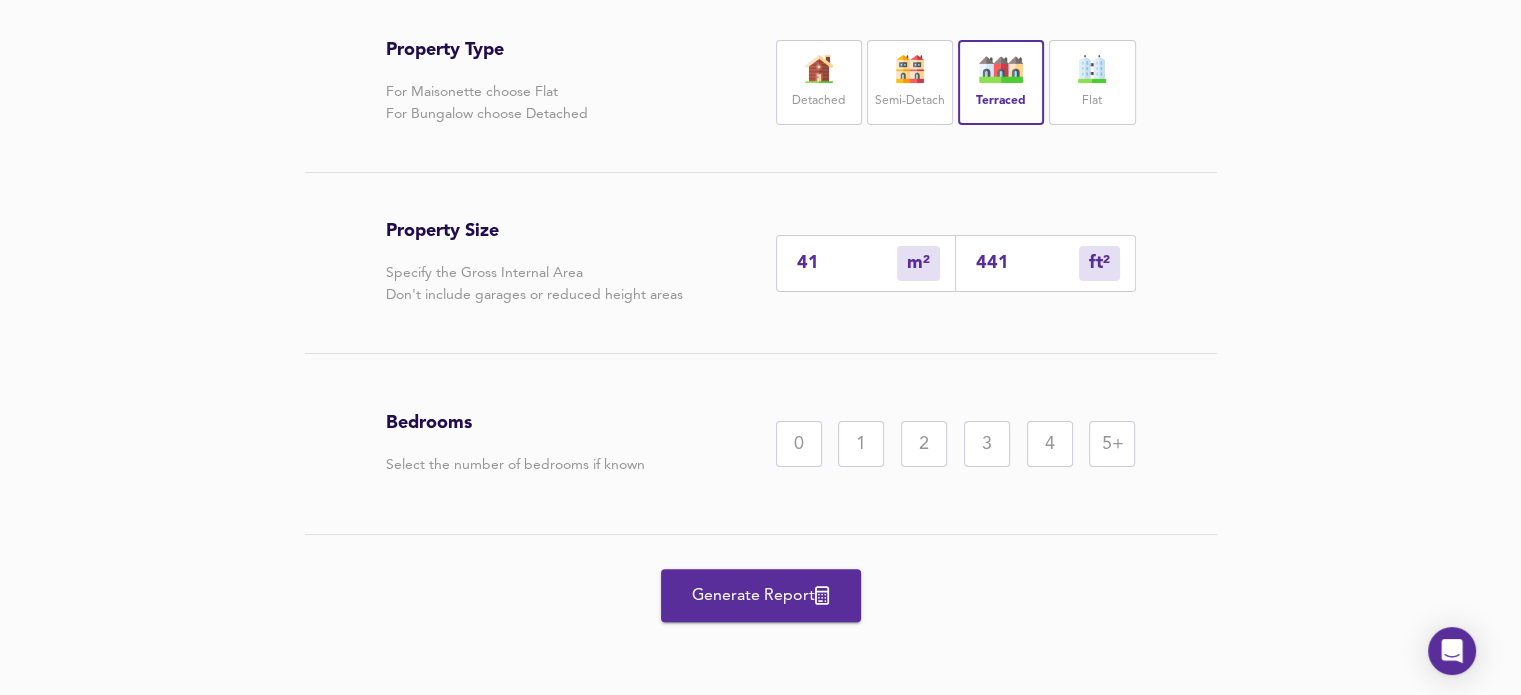 type on "415" 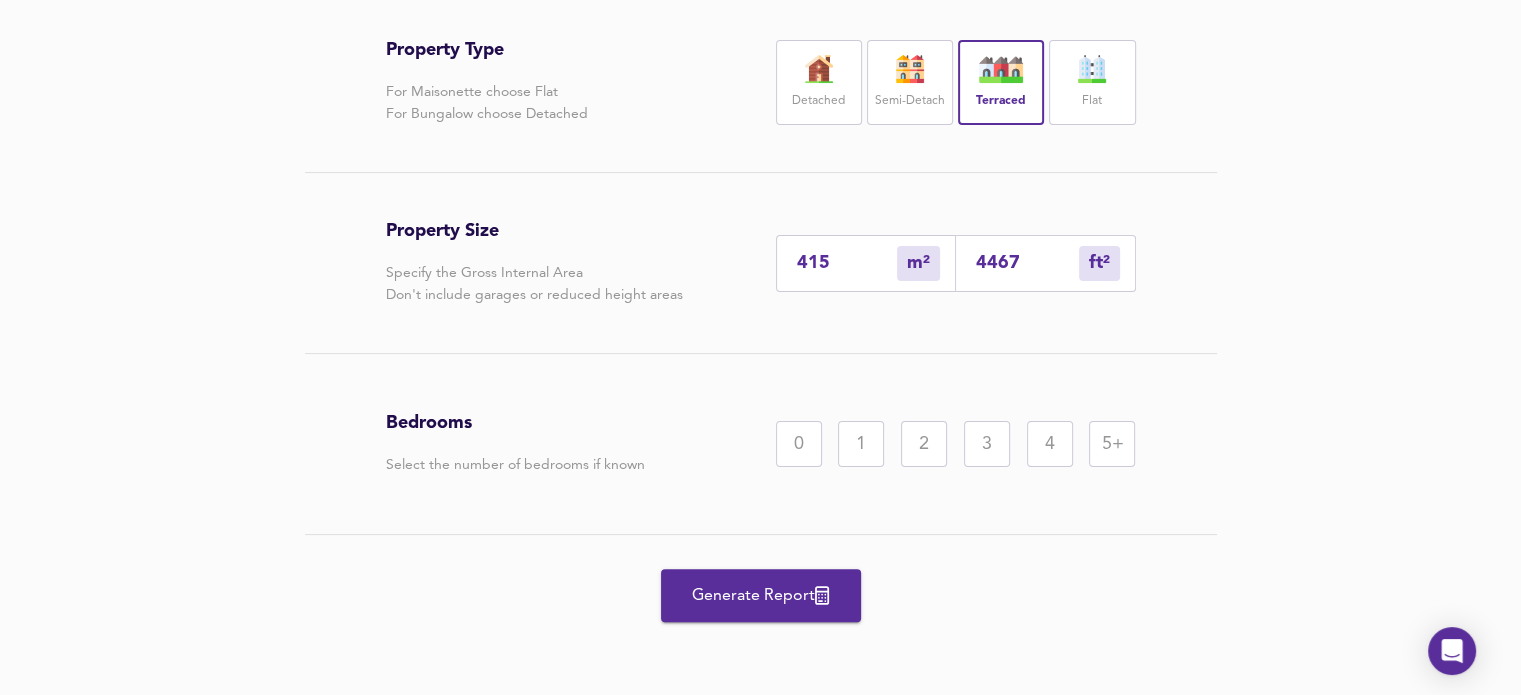 type on "415" 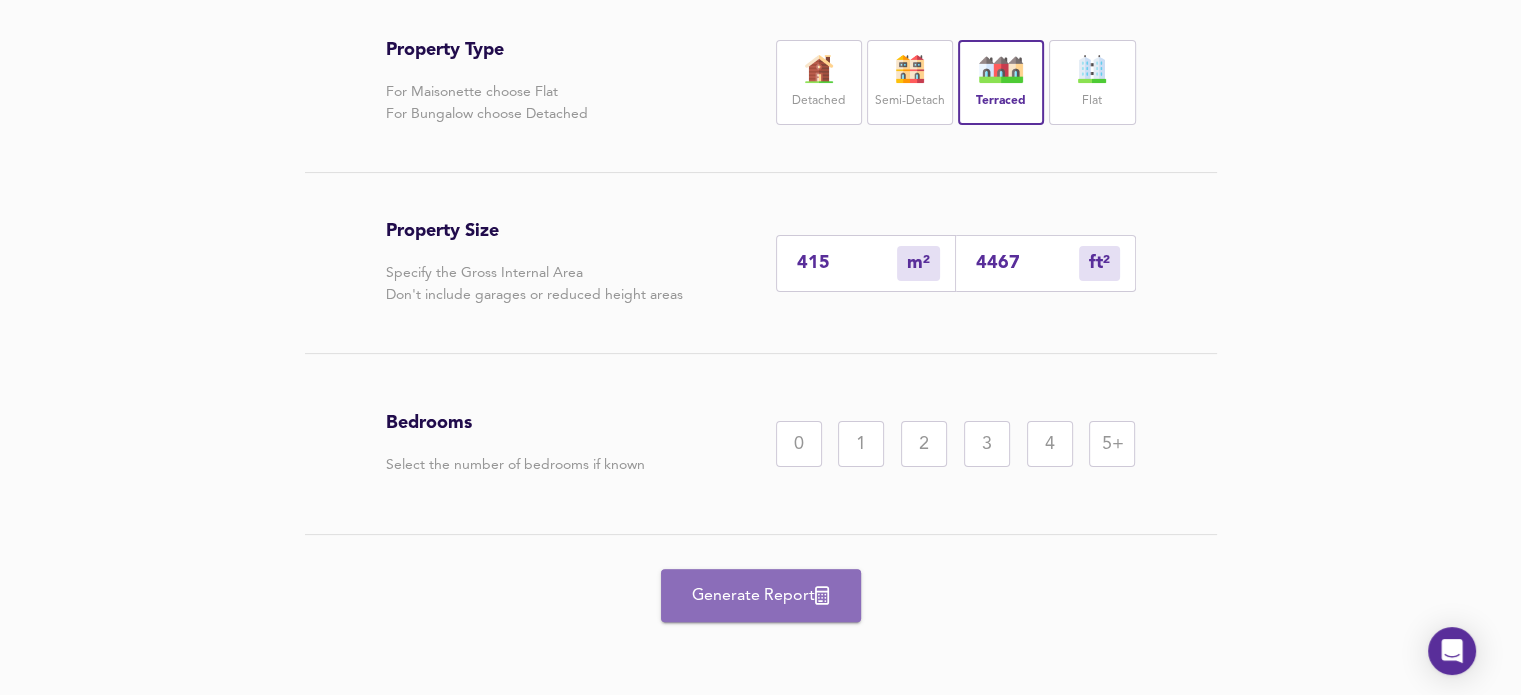 click on "Generate Report" at bounding box center [761, 596] 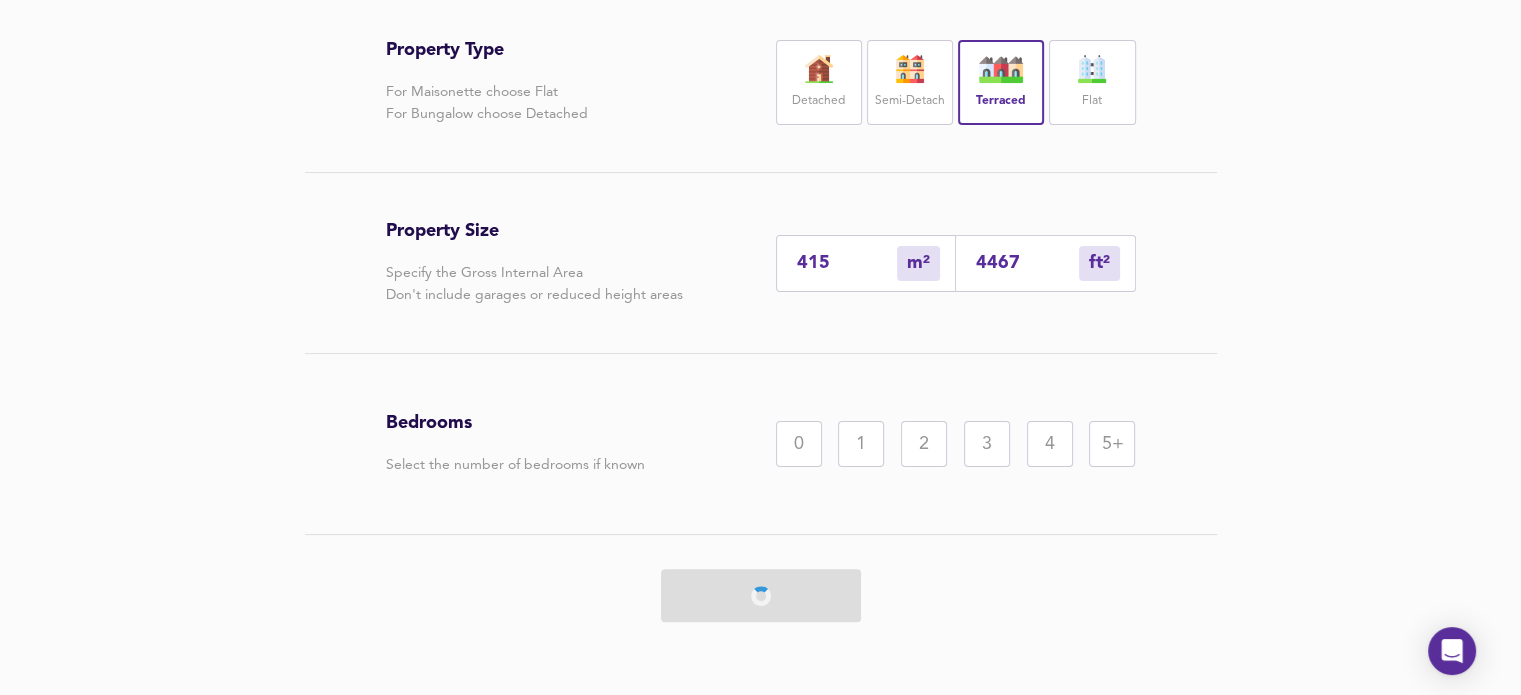 scroll, scrollTop: 0, scrollLeft: 0, axis: both 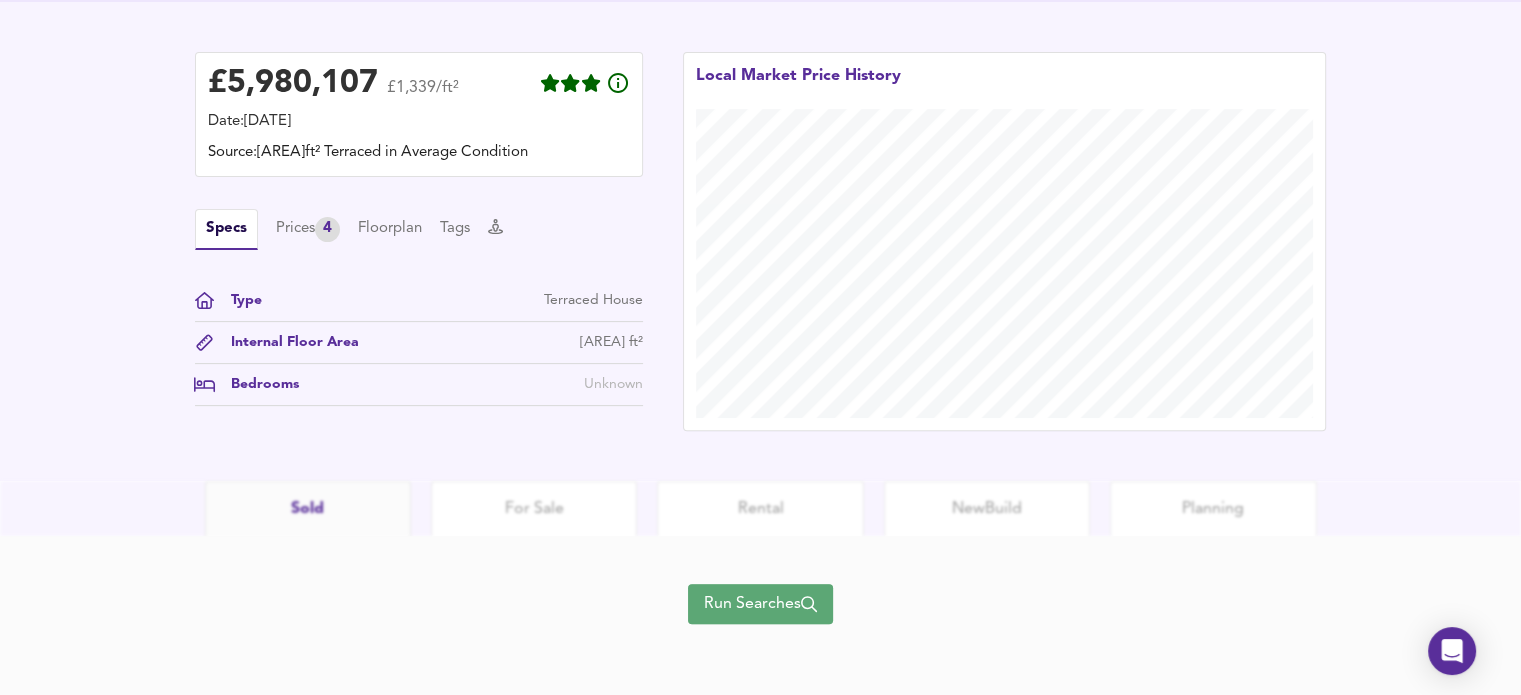 click on "Run Searches" at bounding box center (760, 604) 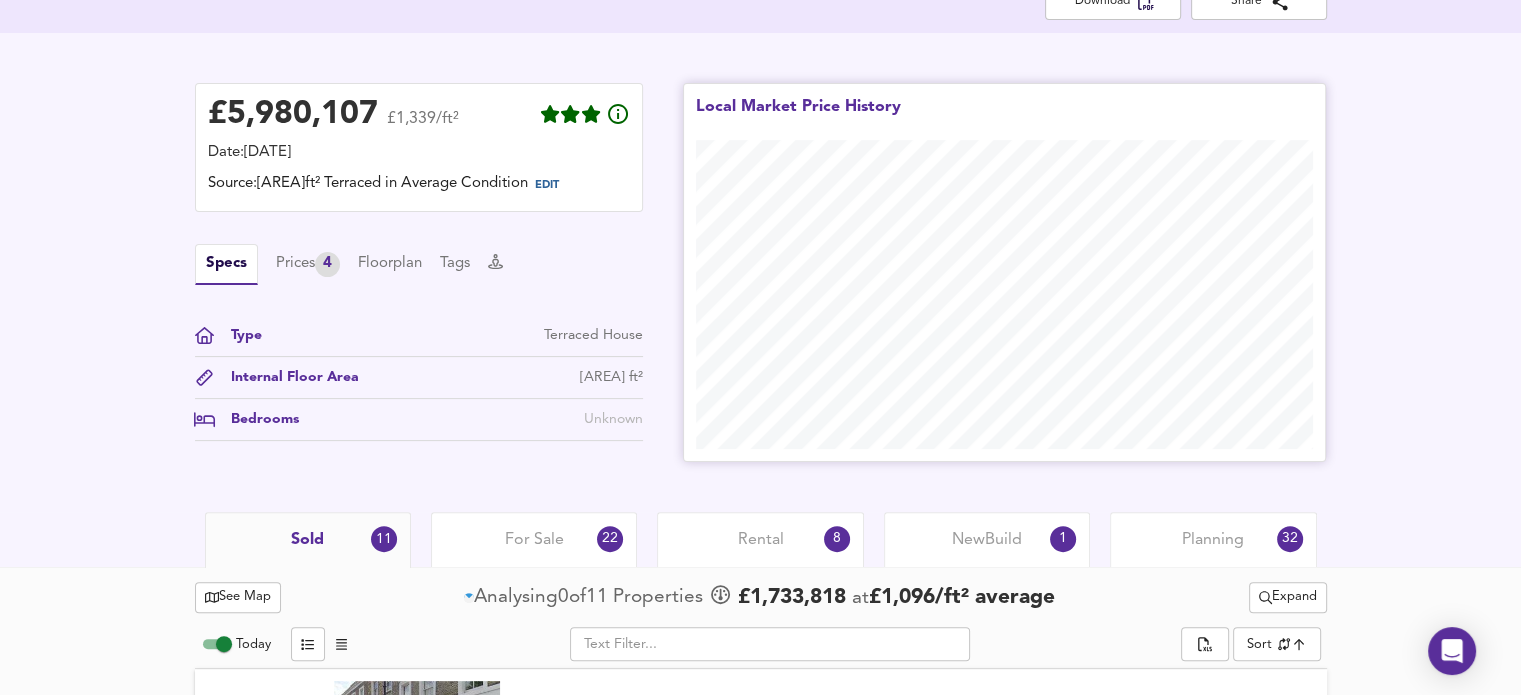 scroll, scrollTop: 475, scrollLeft: 0, axis: vertical 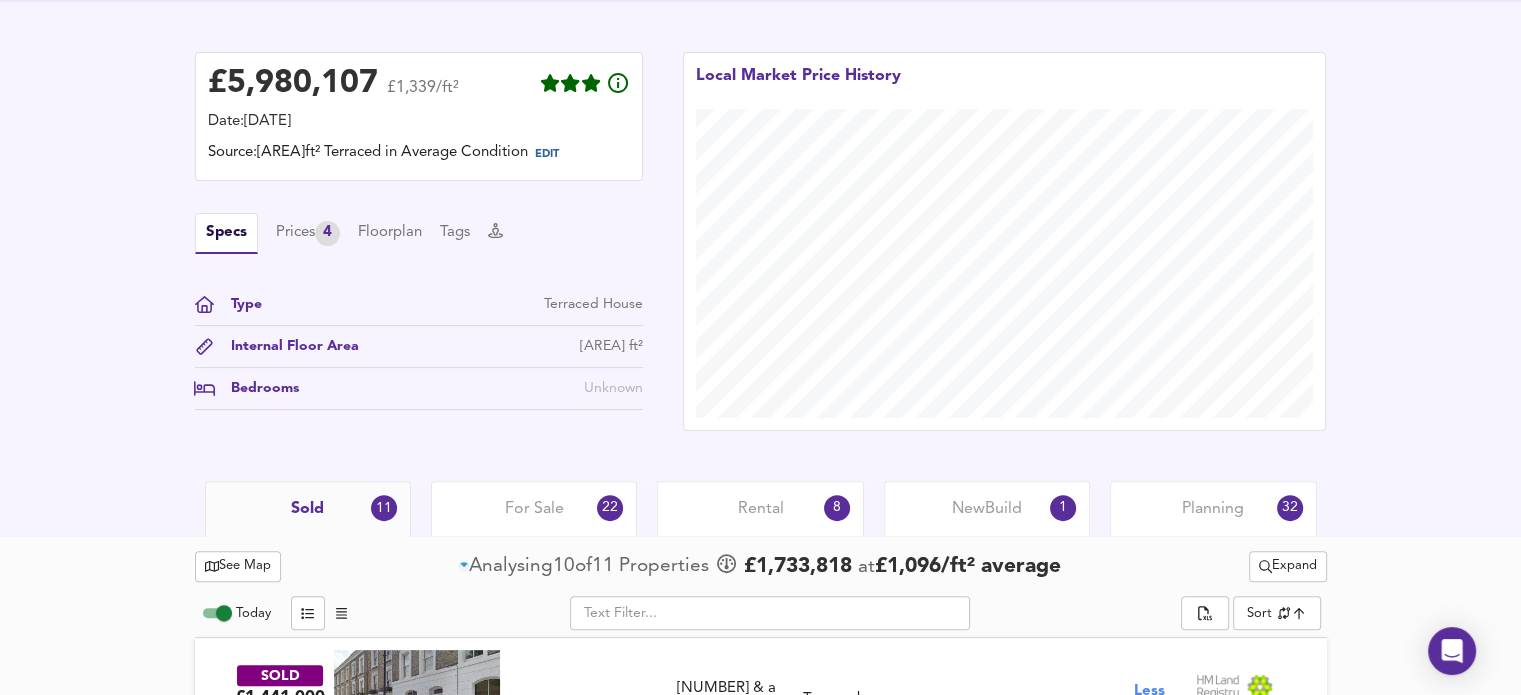 click on "£ [PRICE] £[PRICE]/ft² Date: [DATE] Source: [AREA]ft² Terraced in Average Condition EDIT Specs Prices 4 Floorplan Tags Type Terraced House Internal Floor Area [AREA] ft² Bedrooms Unknown Local Market Price History" at bounding box center [760, 241] 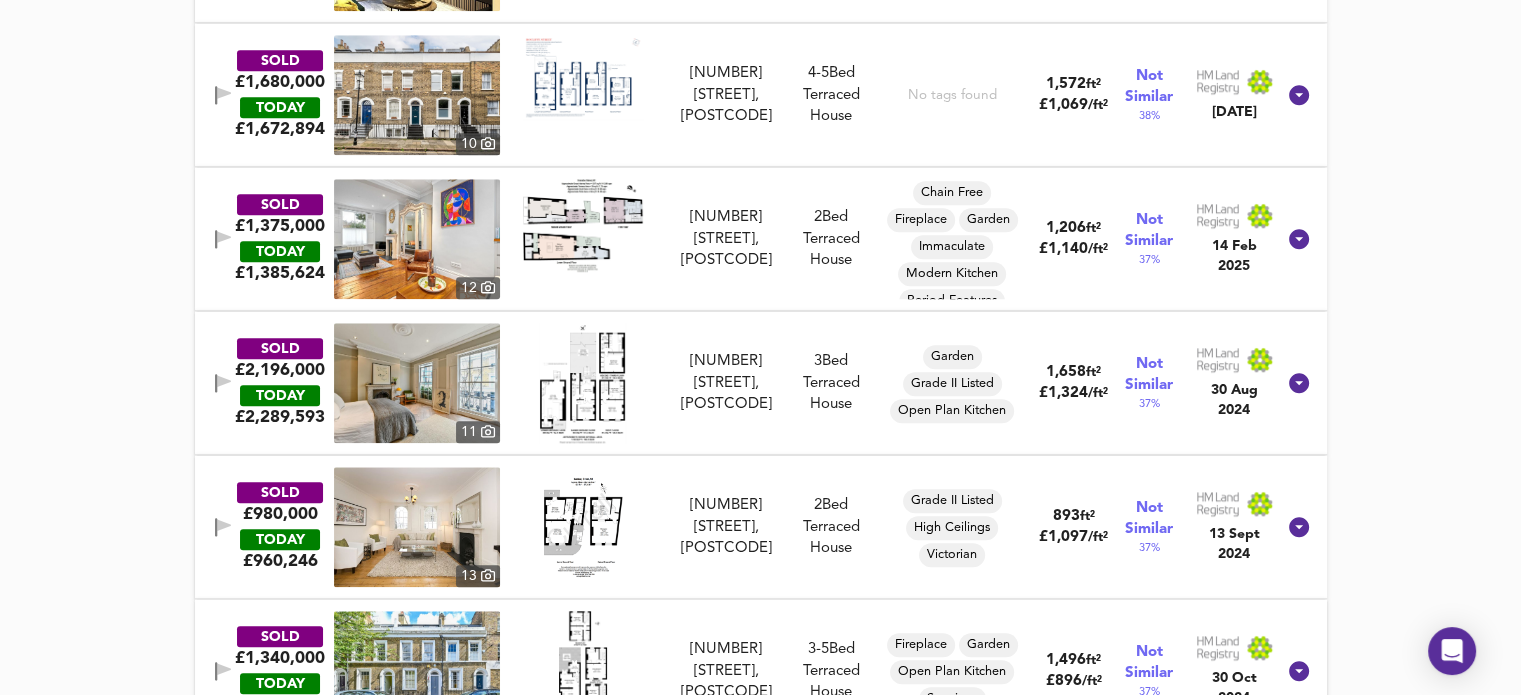 scroll, scrollTop: 2010, scrollLeft: 0, axis: vertical 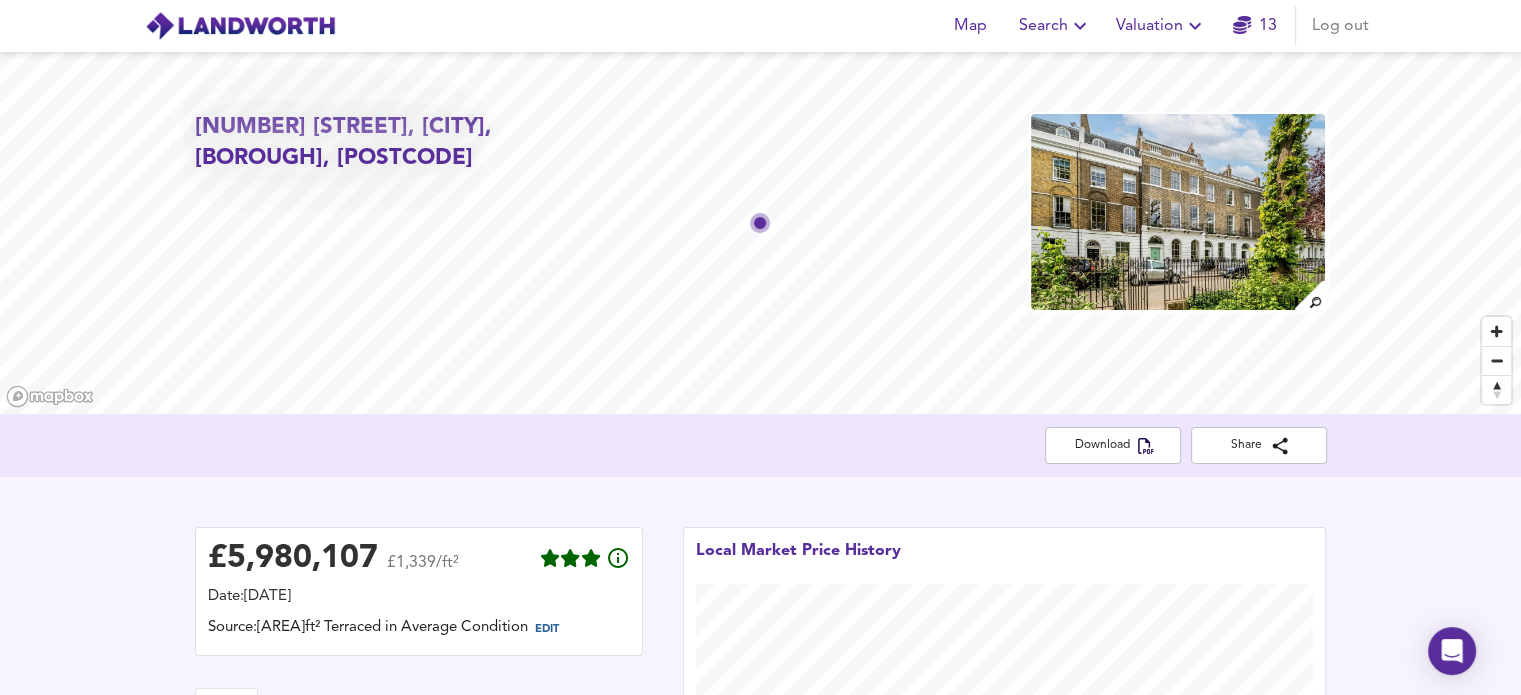 click at bounding box center (1178, 212) 